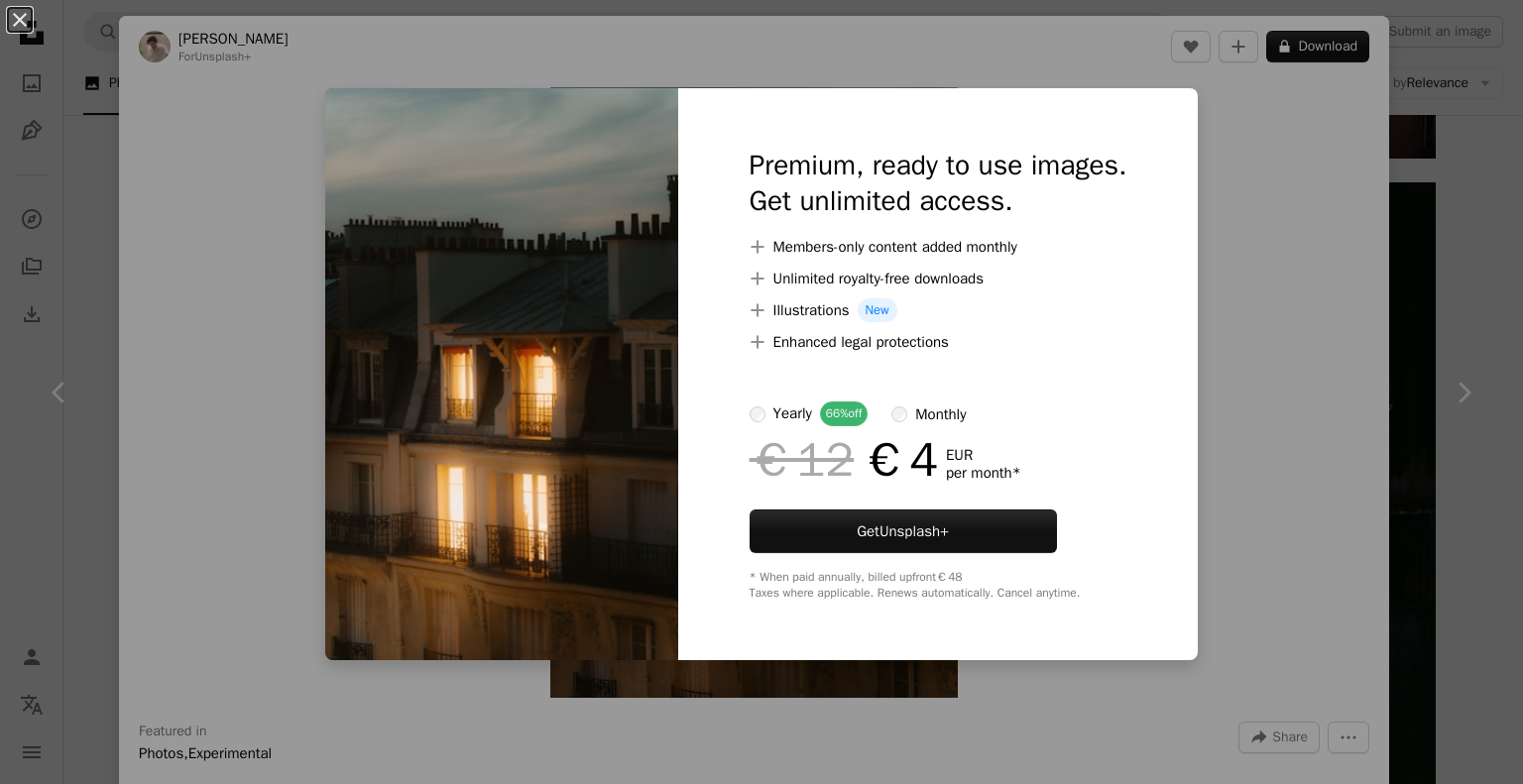 scroll, scrollTop: 18832, scrollLeft: 0, axis: vertical 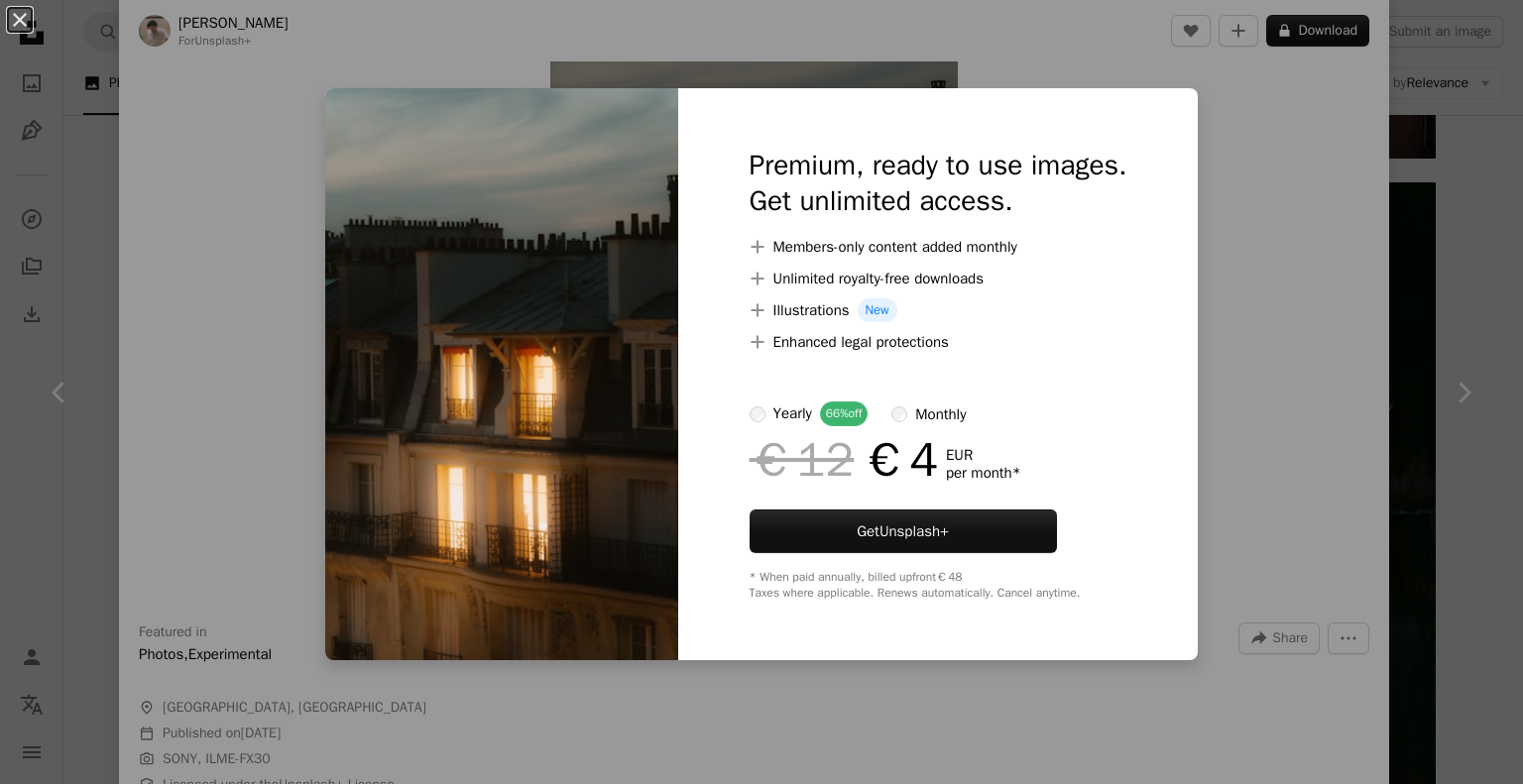 click on "An X shape Premium, ready to use images. Get unlimited access. A plus sign Members-only content added monthly A plus sign Unlimited royalty-free downloads A plus sign Illustrations  New A plus sign Enhanced legal protections yearly 66%  off monthly €12   €4 EUR per month * Get  Unsplash+ * When paid annually, billed upfront  €48 Taxes where applicable. Renews automatically. Cancel anytime." at bounding box center (762, 392) 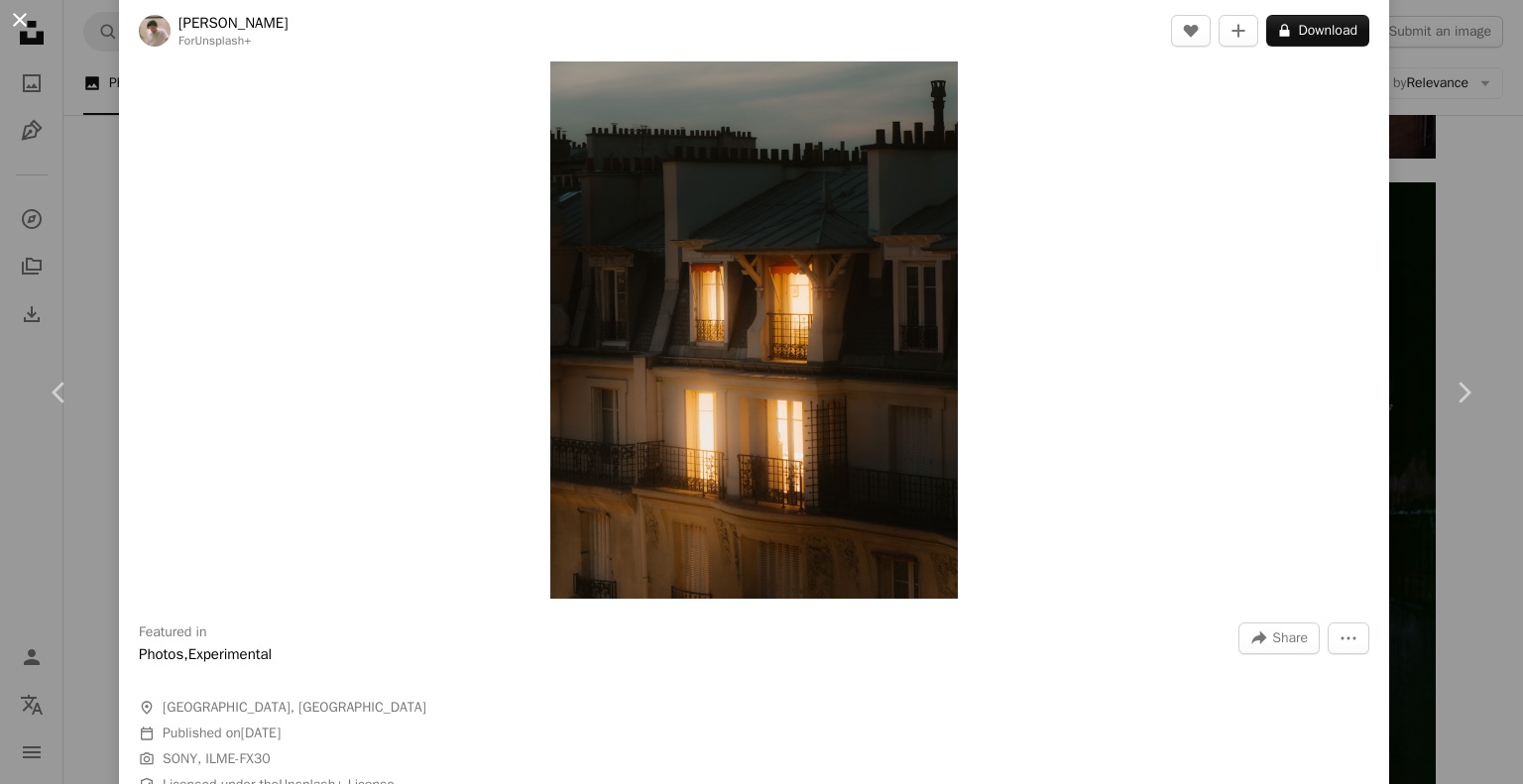 click on "An X shape" at bounding box center (20, 20) 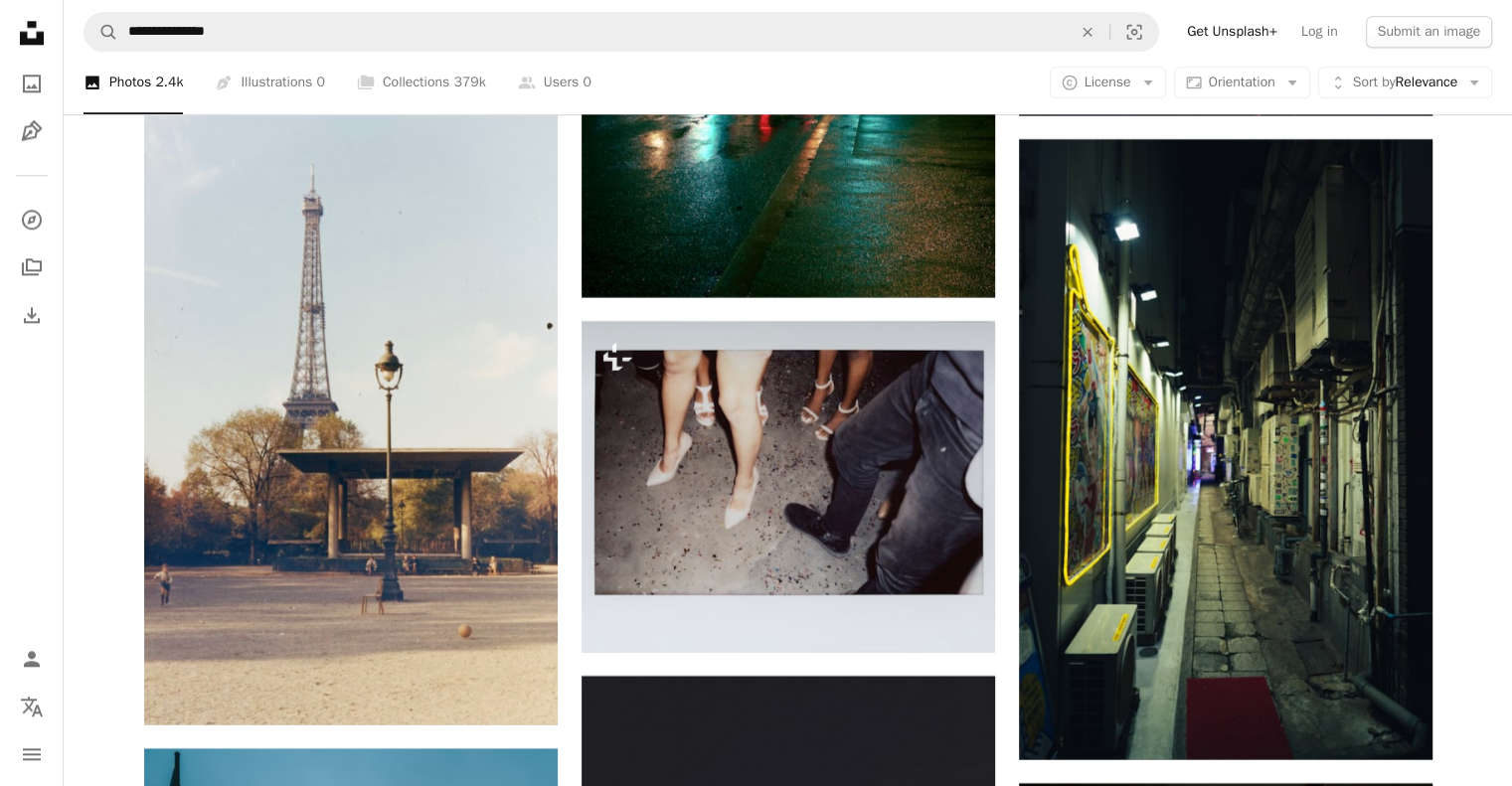 scroll, scrollTop: 25140, scrollLeft: 0, axis: vertical 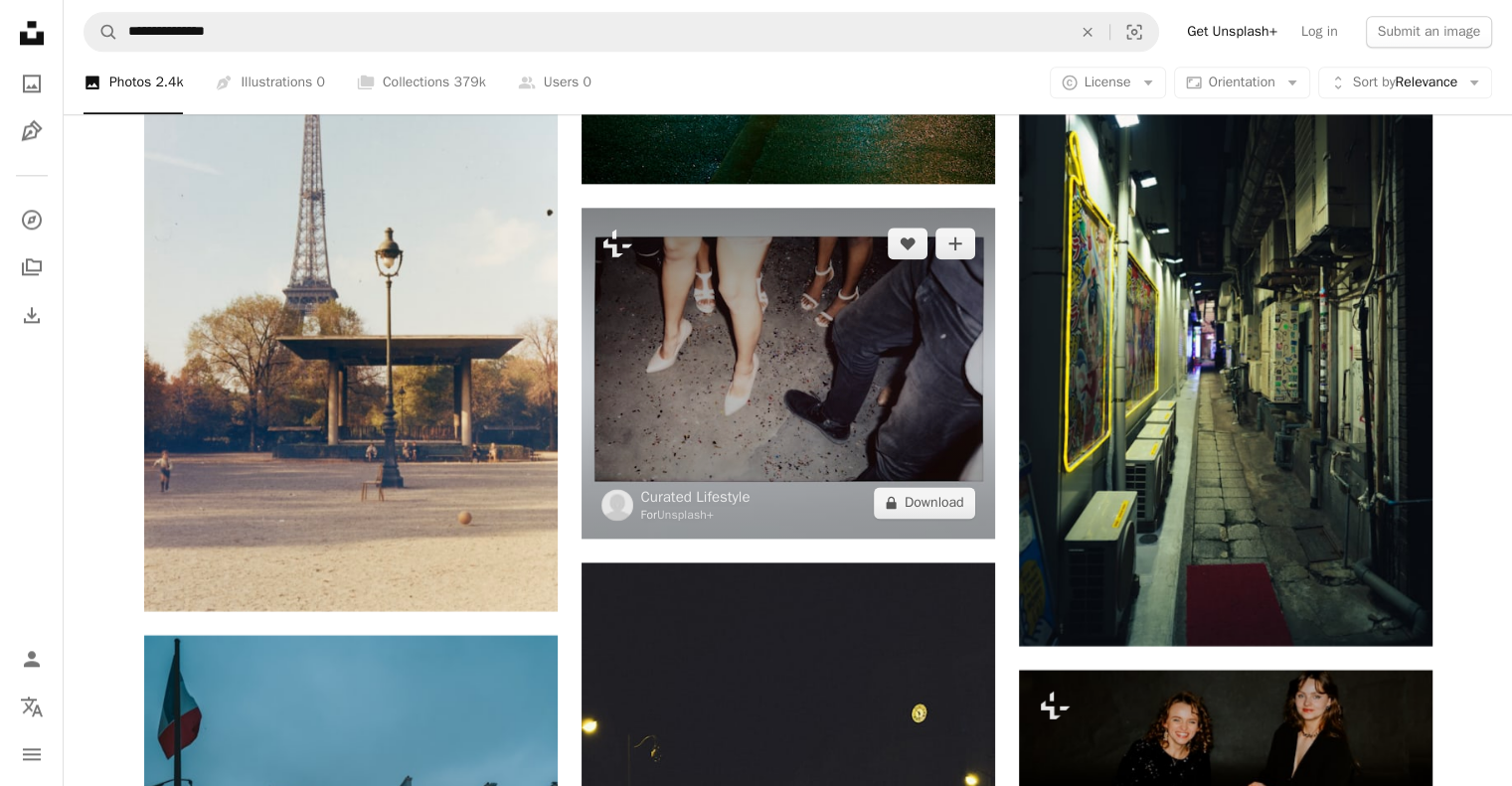 click at bounding box center (788, 373) 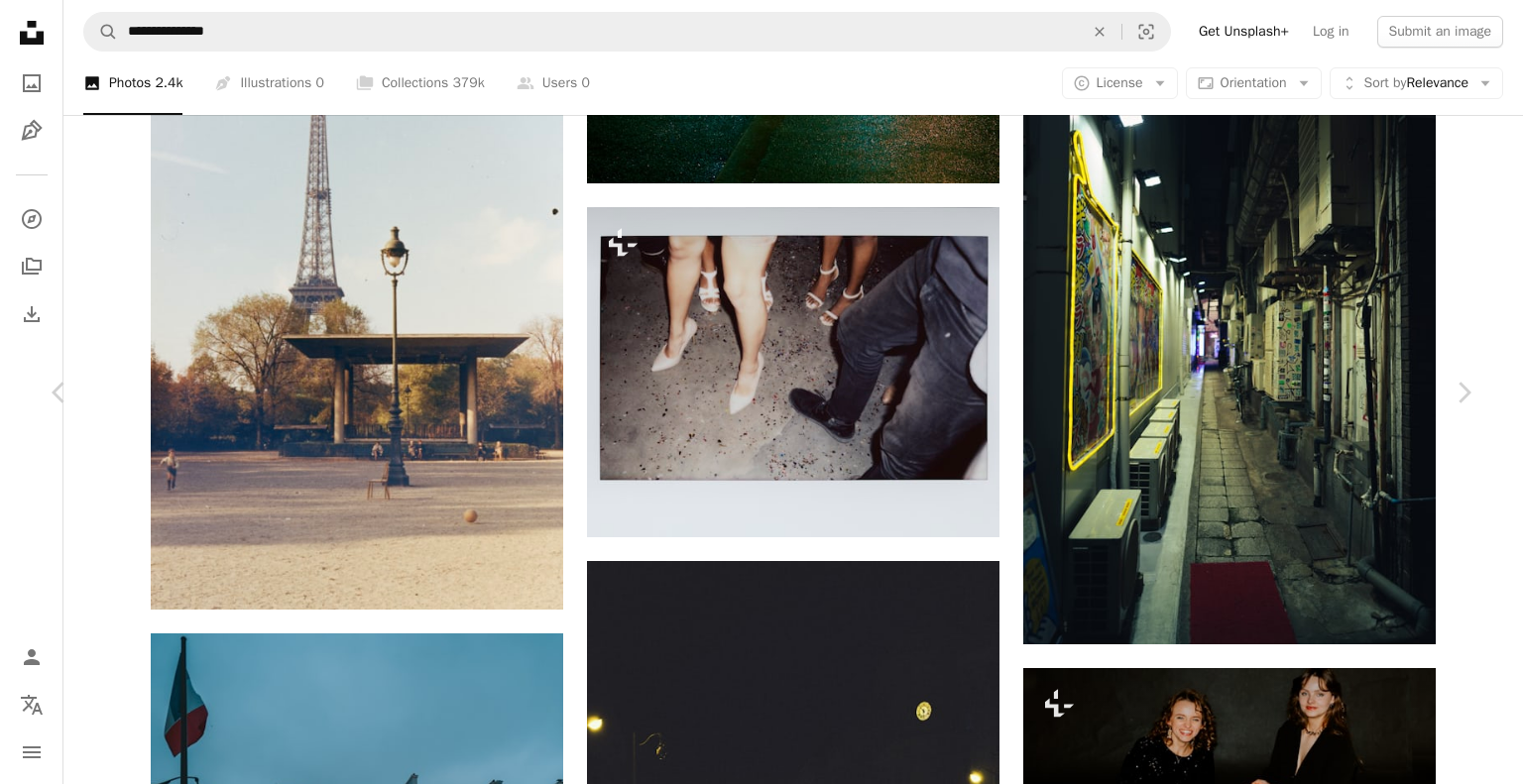 click on "An X shape" at bounding box center [20, 20] 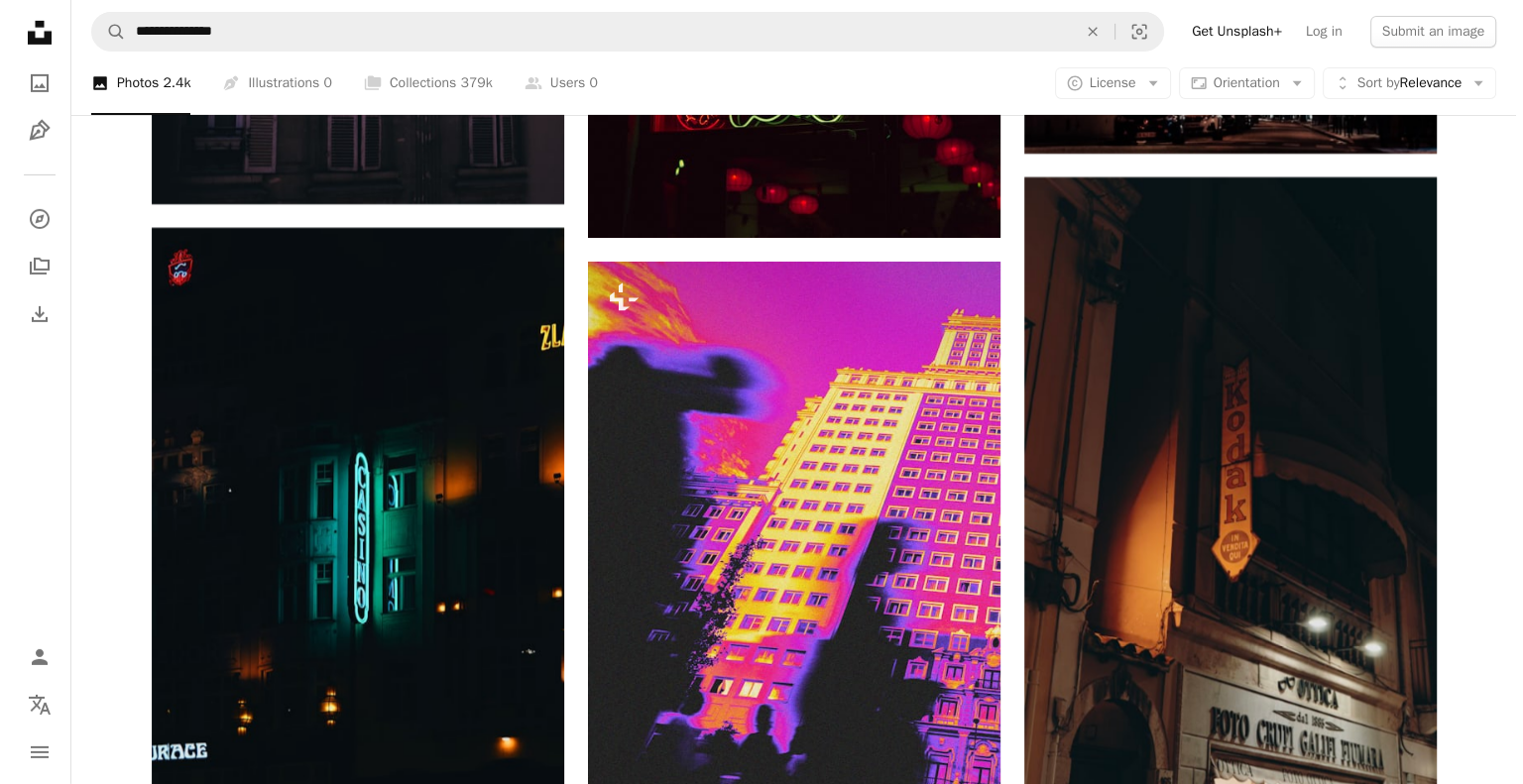 scroll, scrollTop: 29437, scrollLeft: 0, axis: vertical 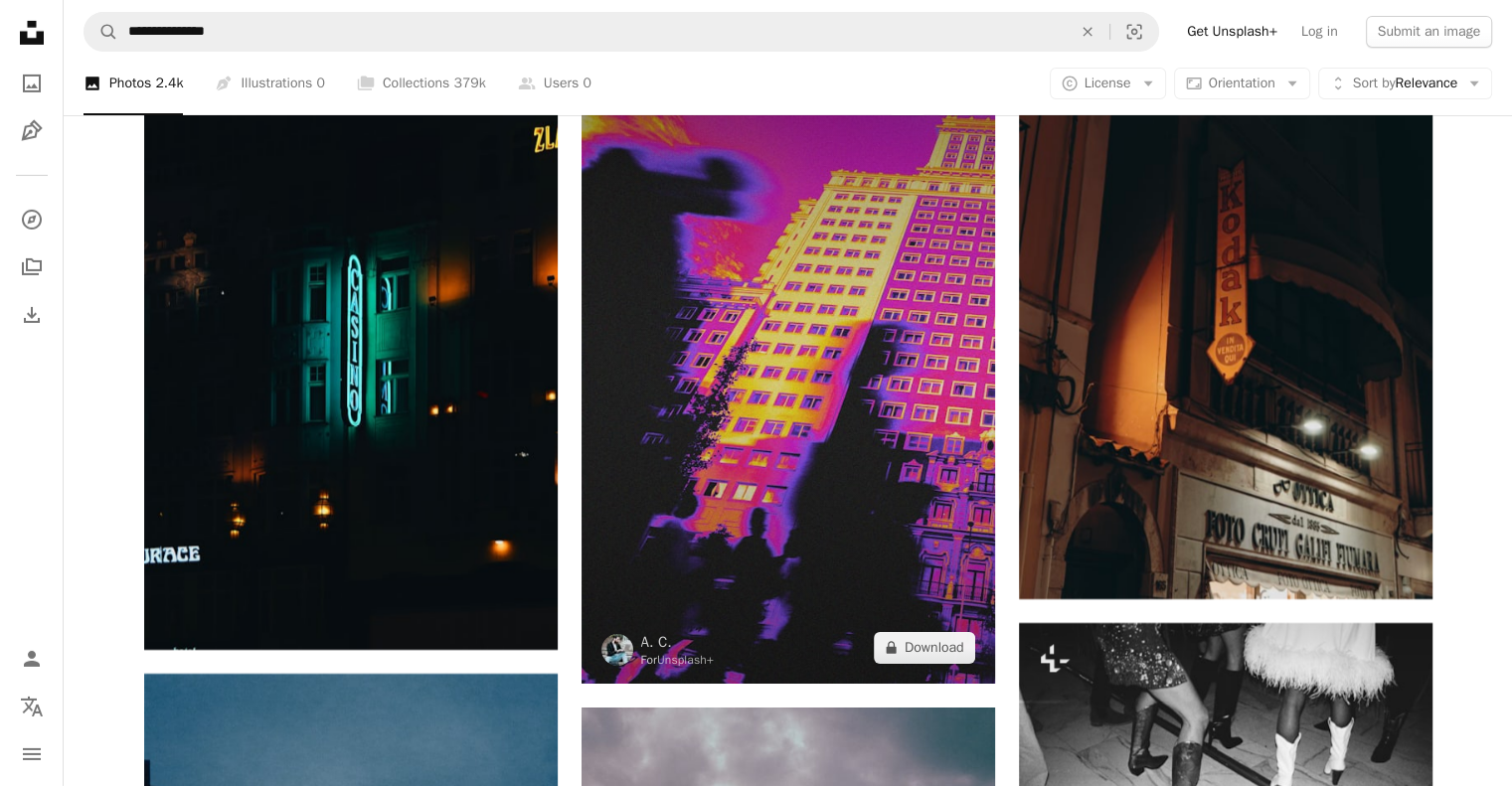 click at bounding box center [788, 374] 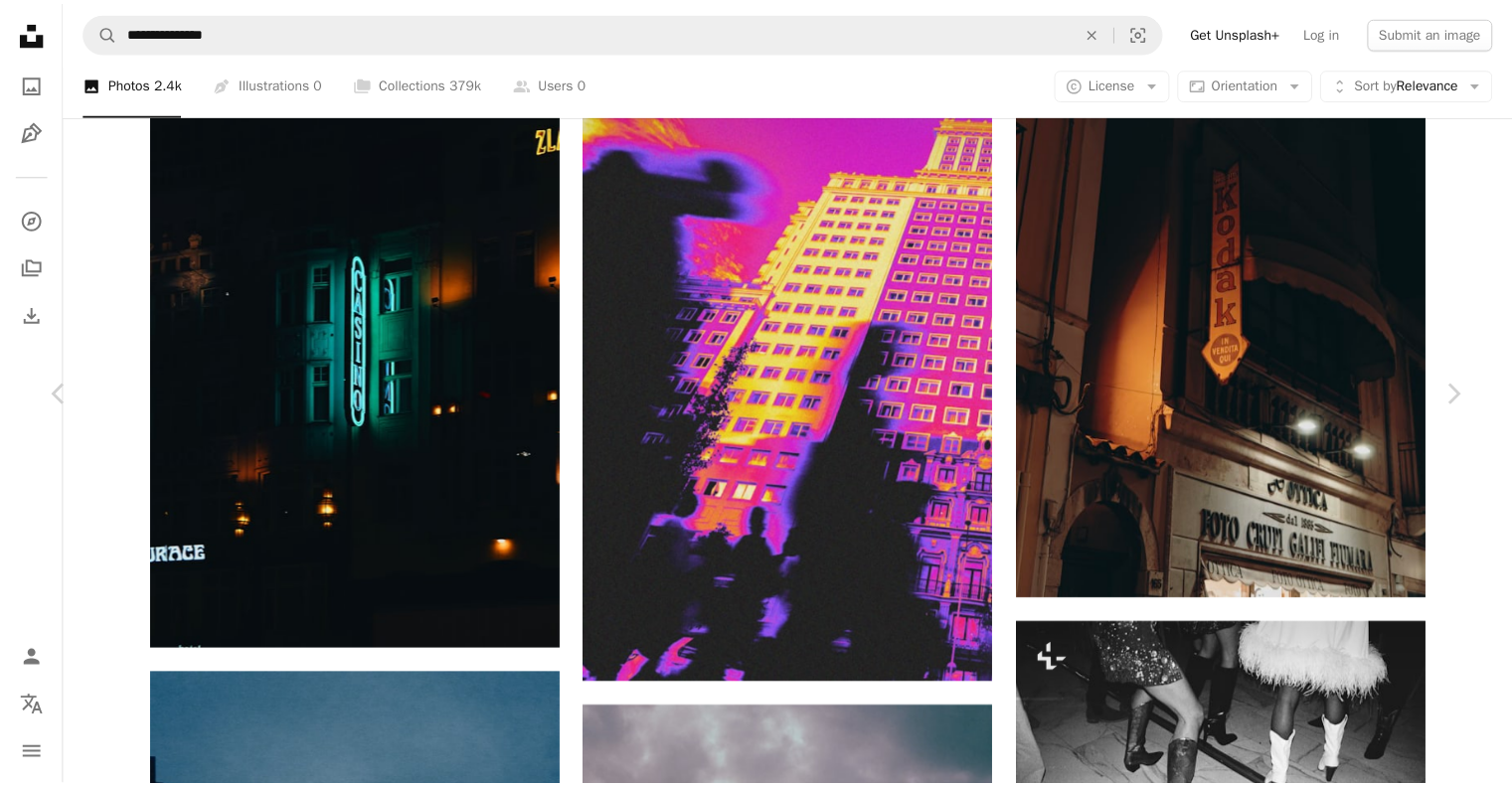 scroll, scrollTop: 2584, scrollLeft: 0, axis: vertical 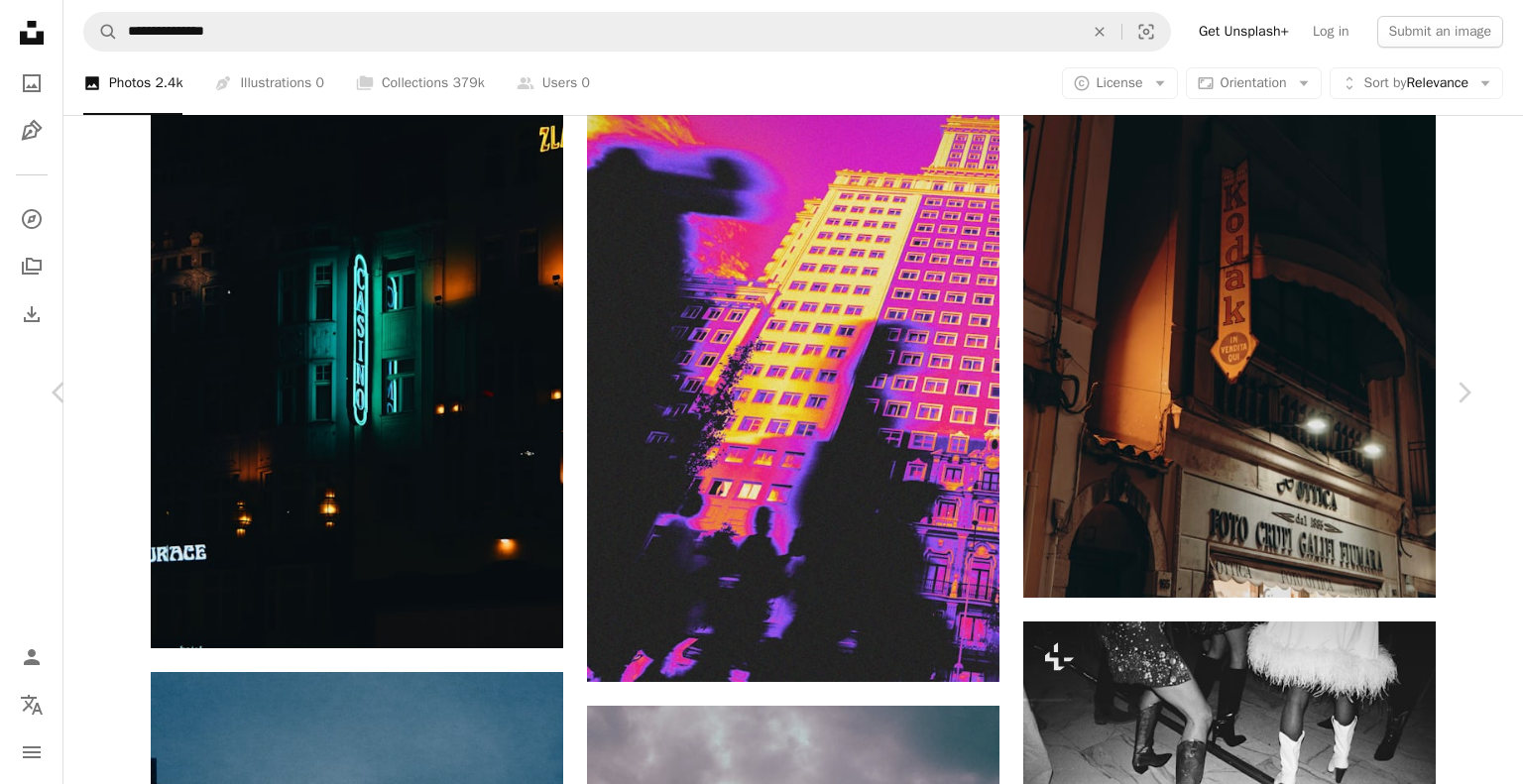 click on "An X shape" at bounding box center [20, 20] 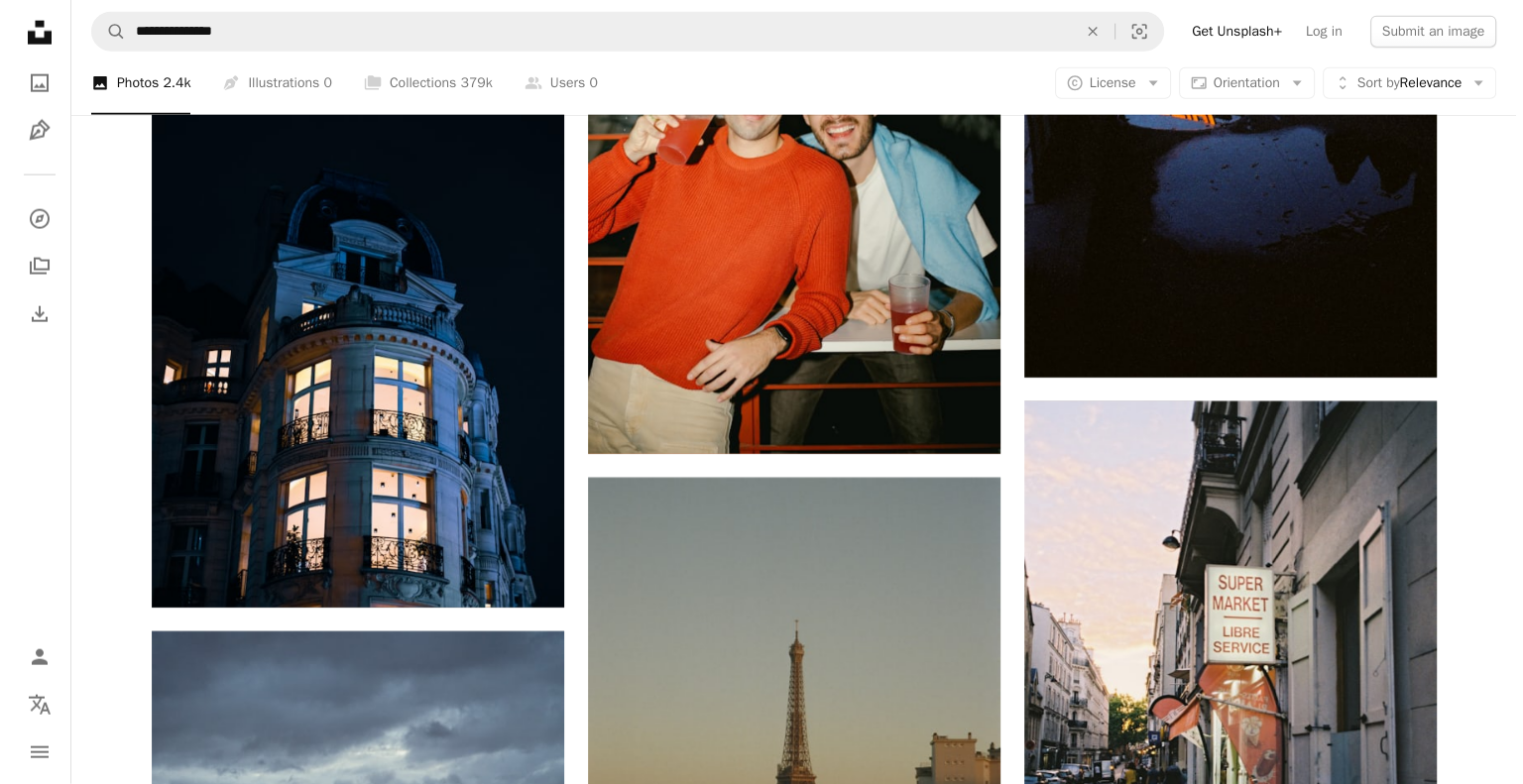 scroll, scrollTop: 35087, scrollLeft: 0, axis: vertical 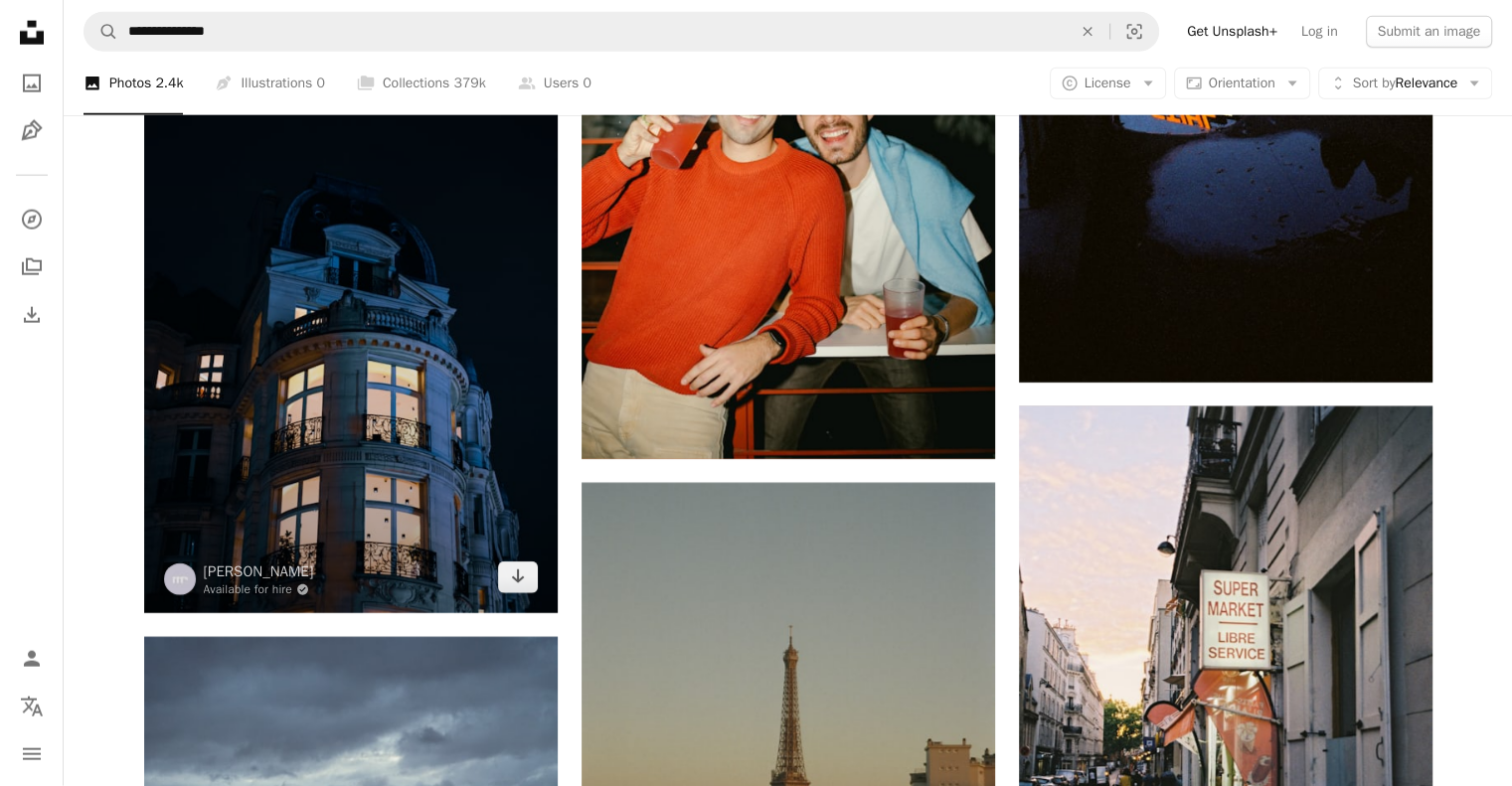 click at bounding box center (351, 303) 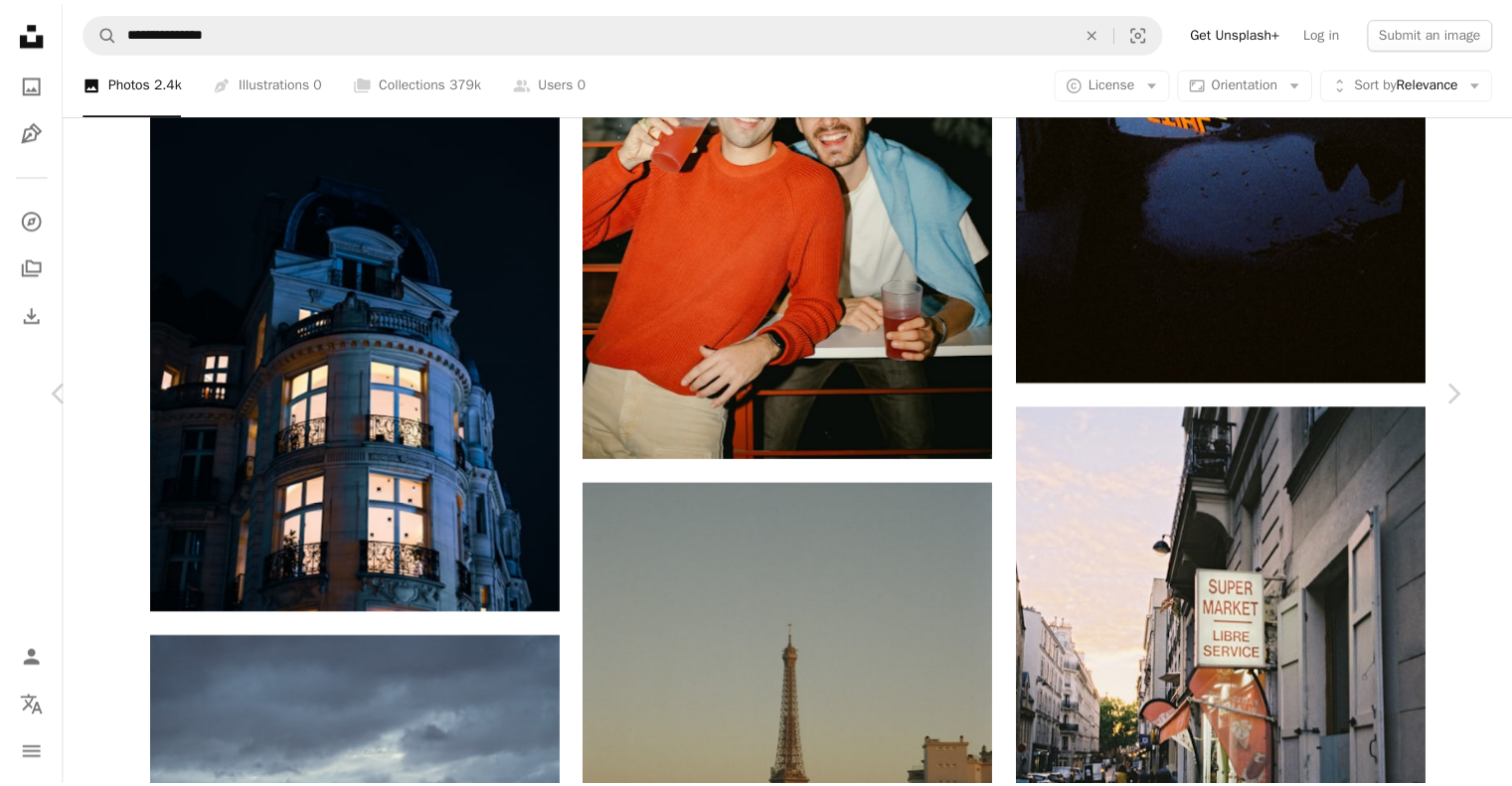 scroll, scrollTop: 2683, scrollLeft: 0, axis: vertical 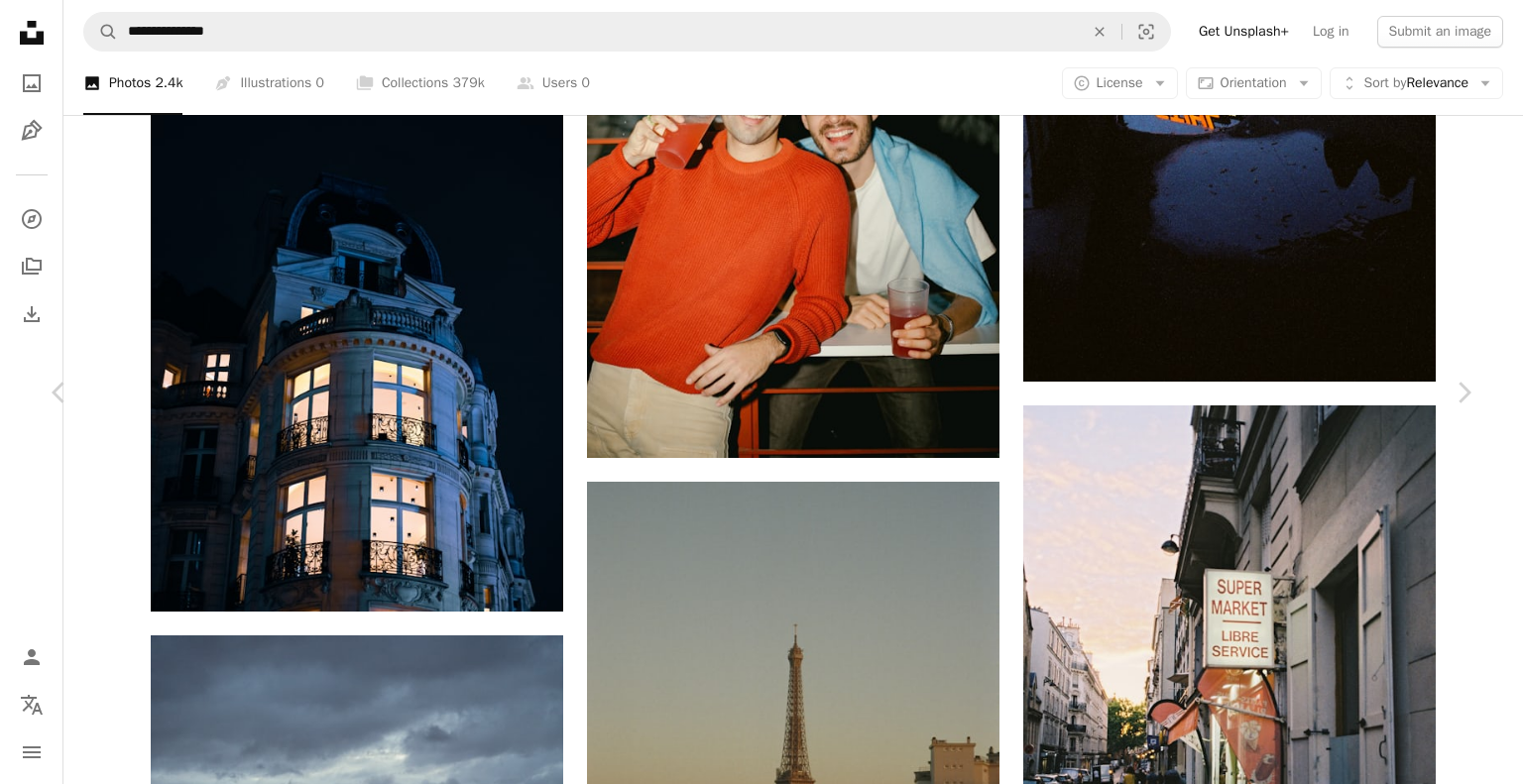 click on "An X shape" at bounding box center [20, 20] 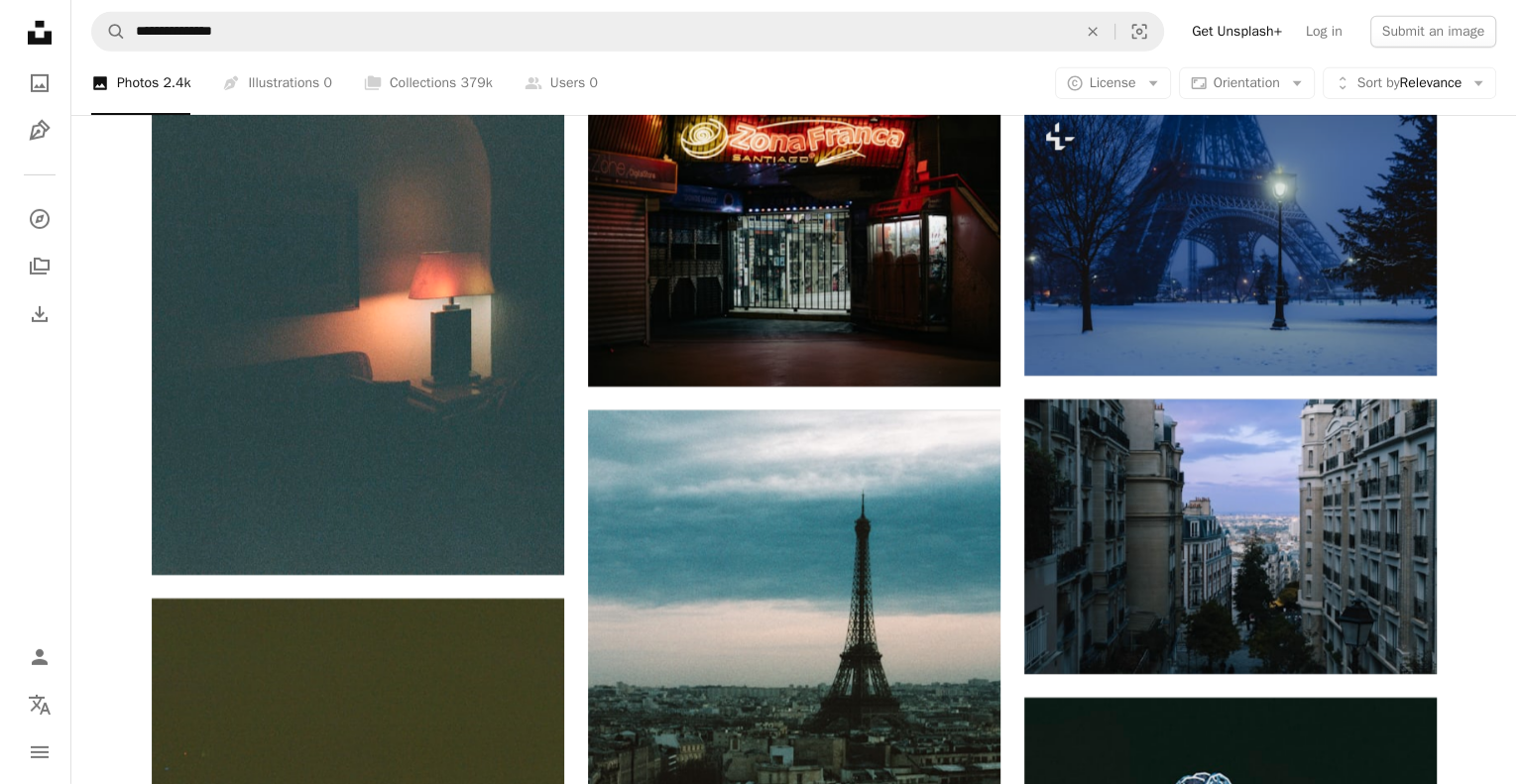 scroll, scrollTop: 36474, scrollLeft: 0, axis: vertical 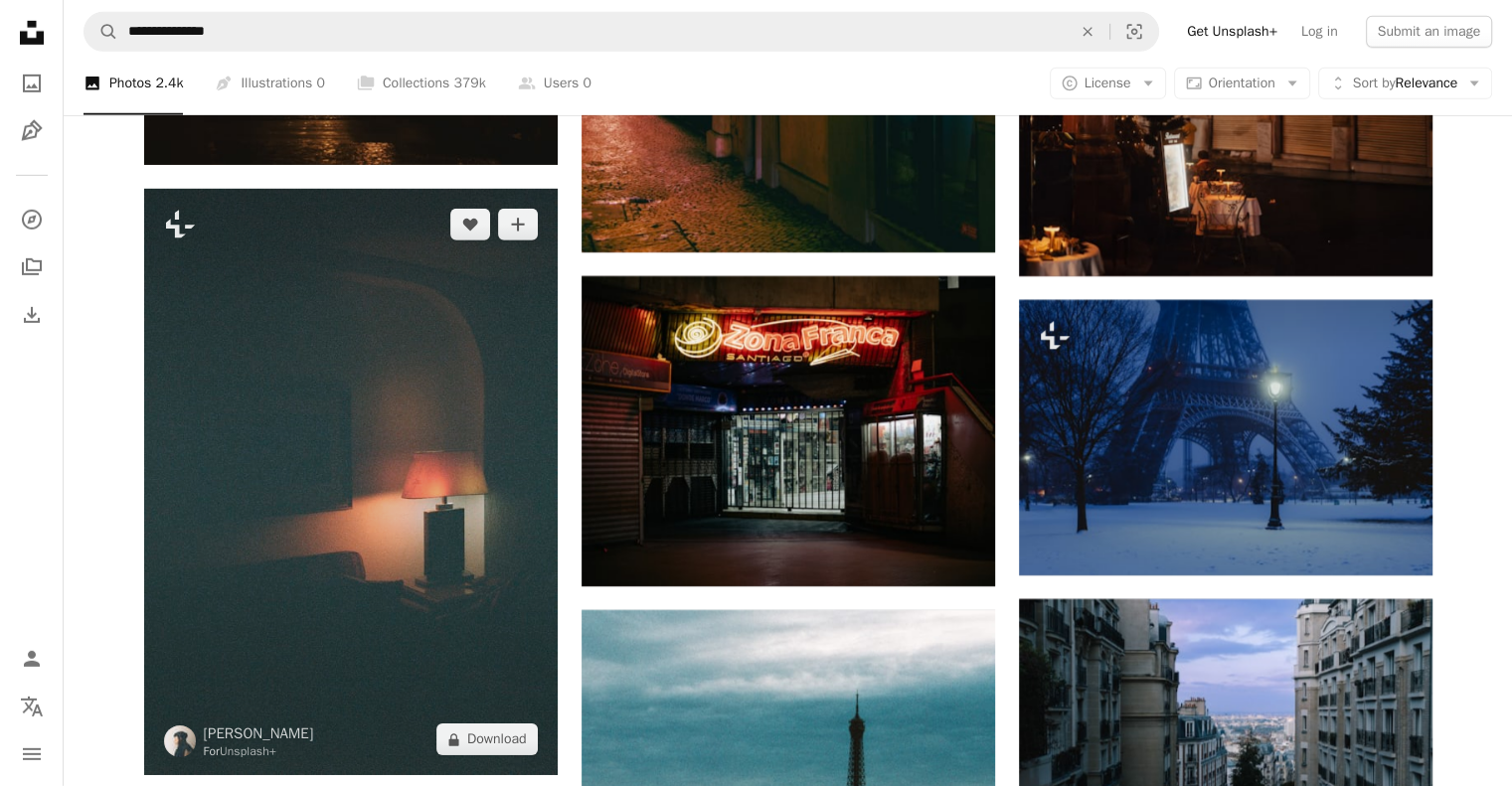 click at bounding box center (351, 482) 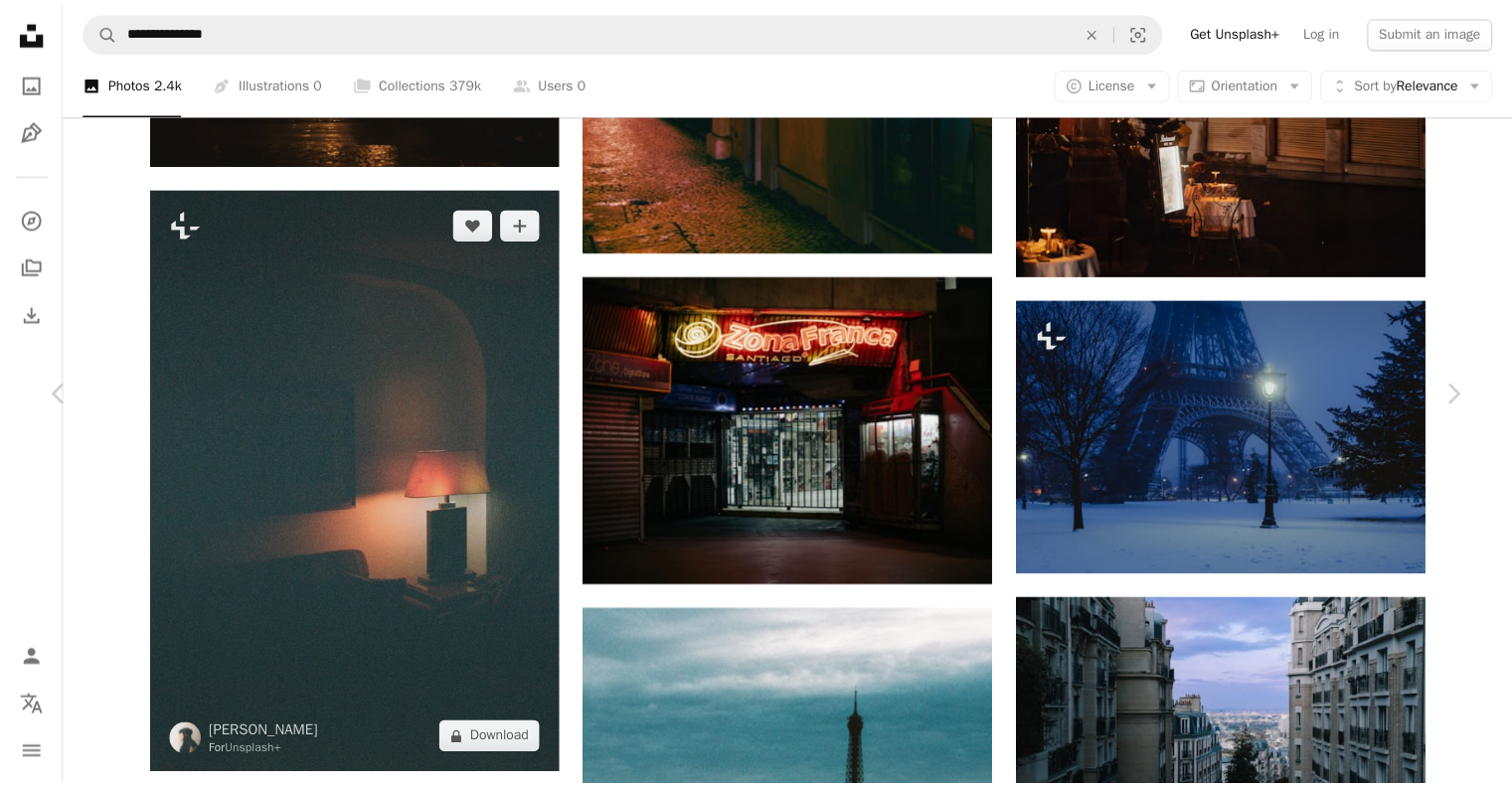 scroll, scrollTop: 2882, scrollLeft: 0, axis: vertical 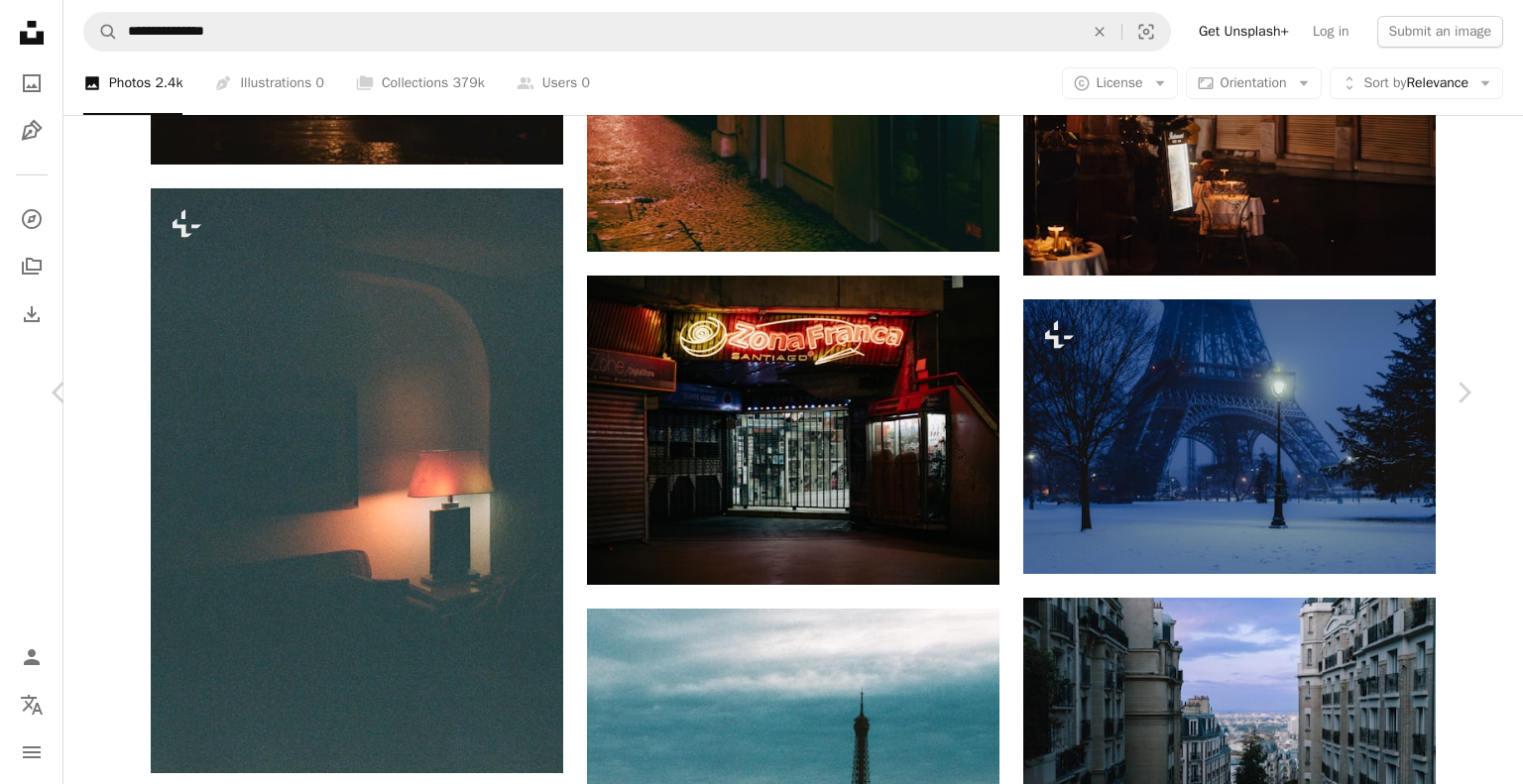 click on "An X shape" at bounding box center (20, 20) 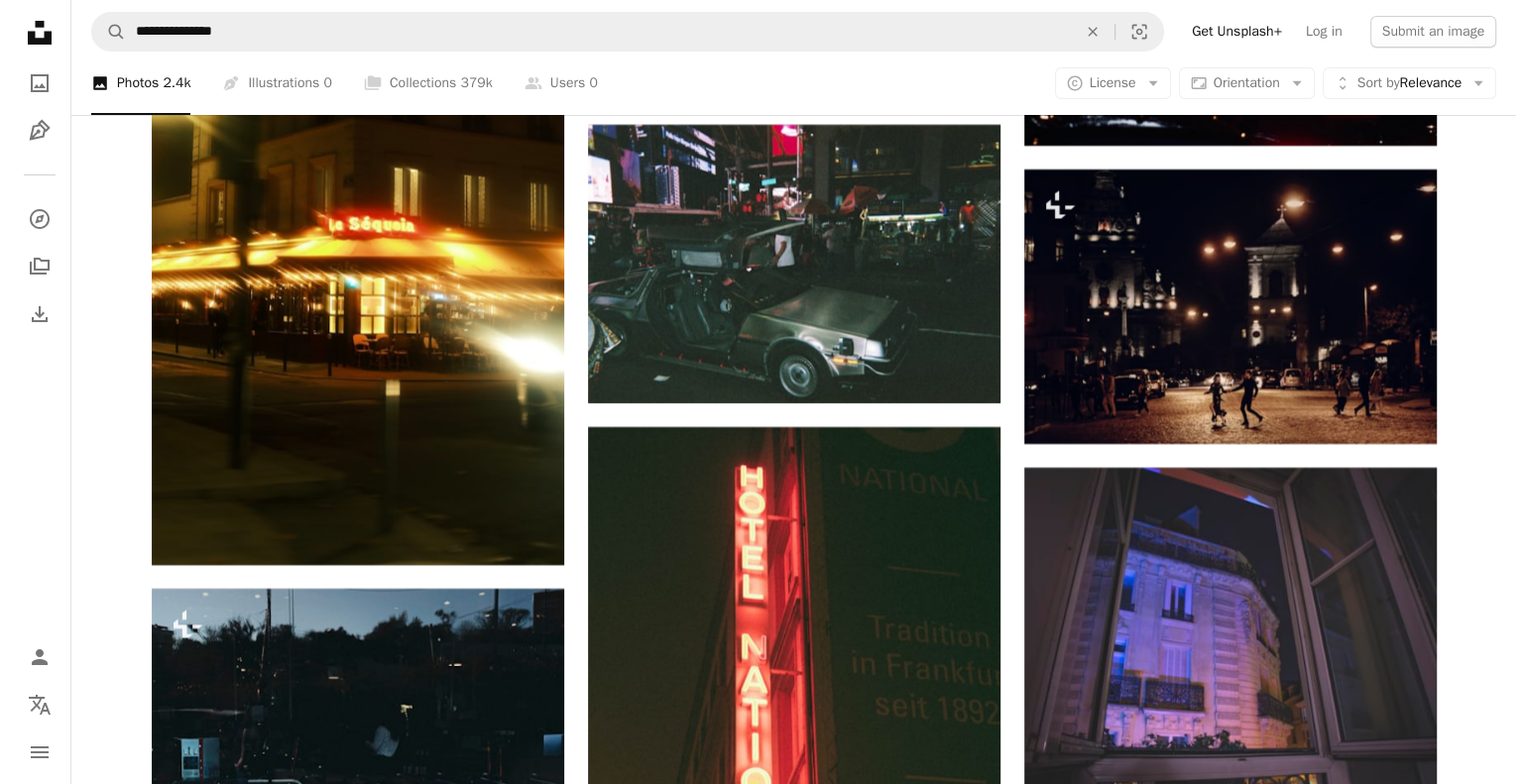 scroll, scrollTop: 45296, scrollLeft: 0, axis: vertical 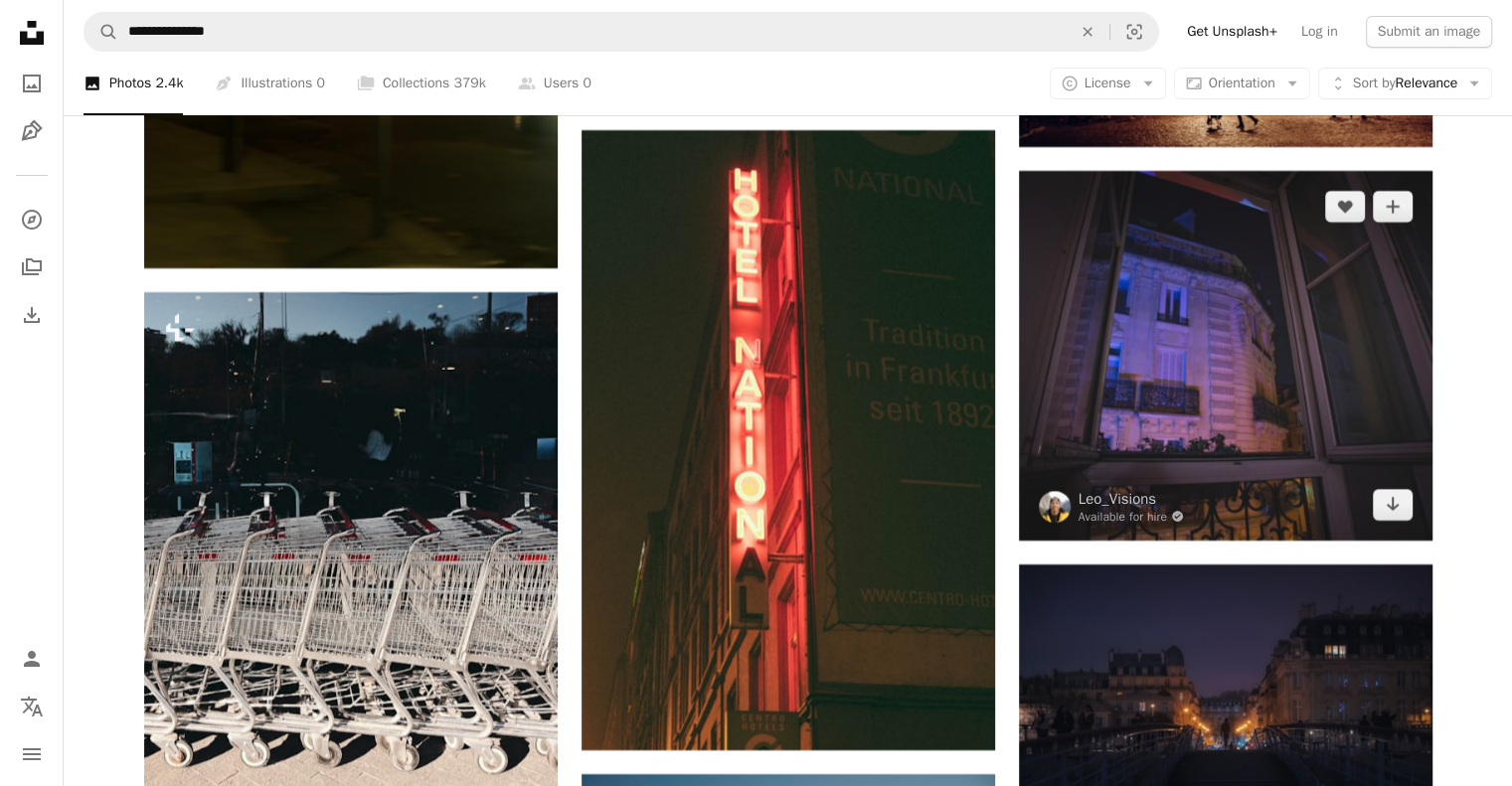 click at bounding box center (1226, 355) 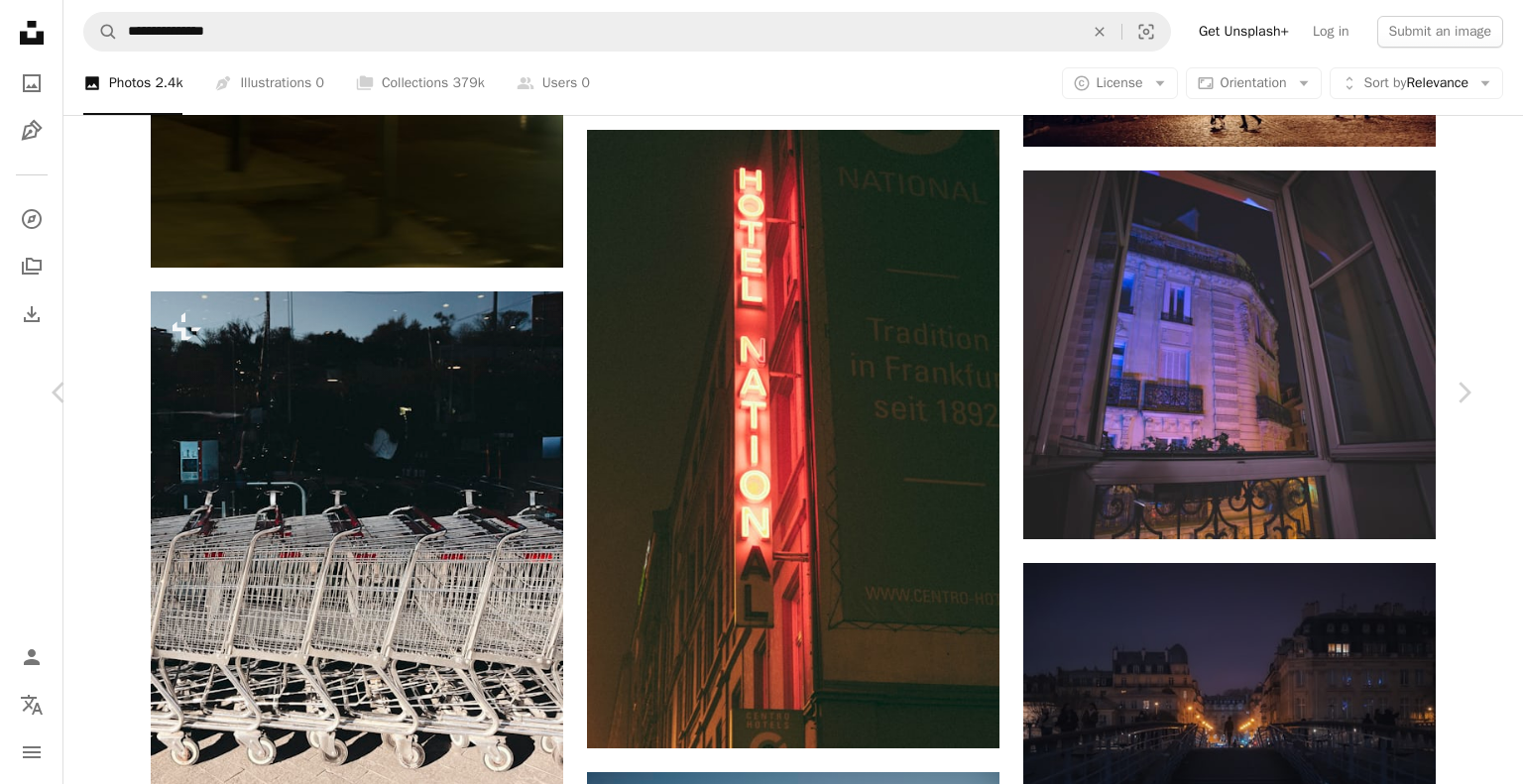 scroll, scrollTop: 793, scrollLeft: 0, axis: vertical 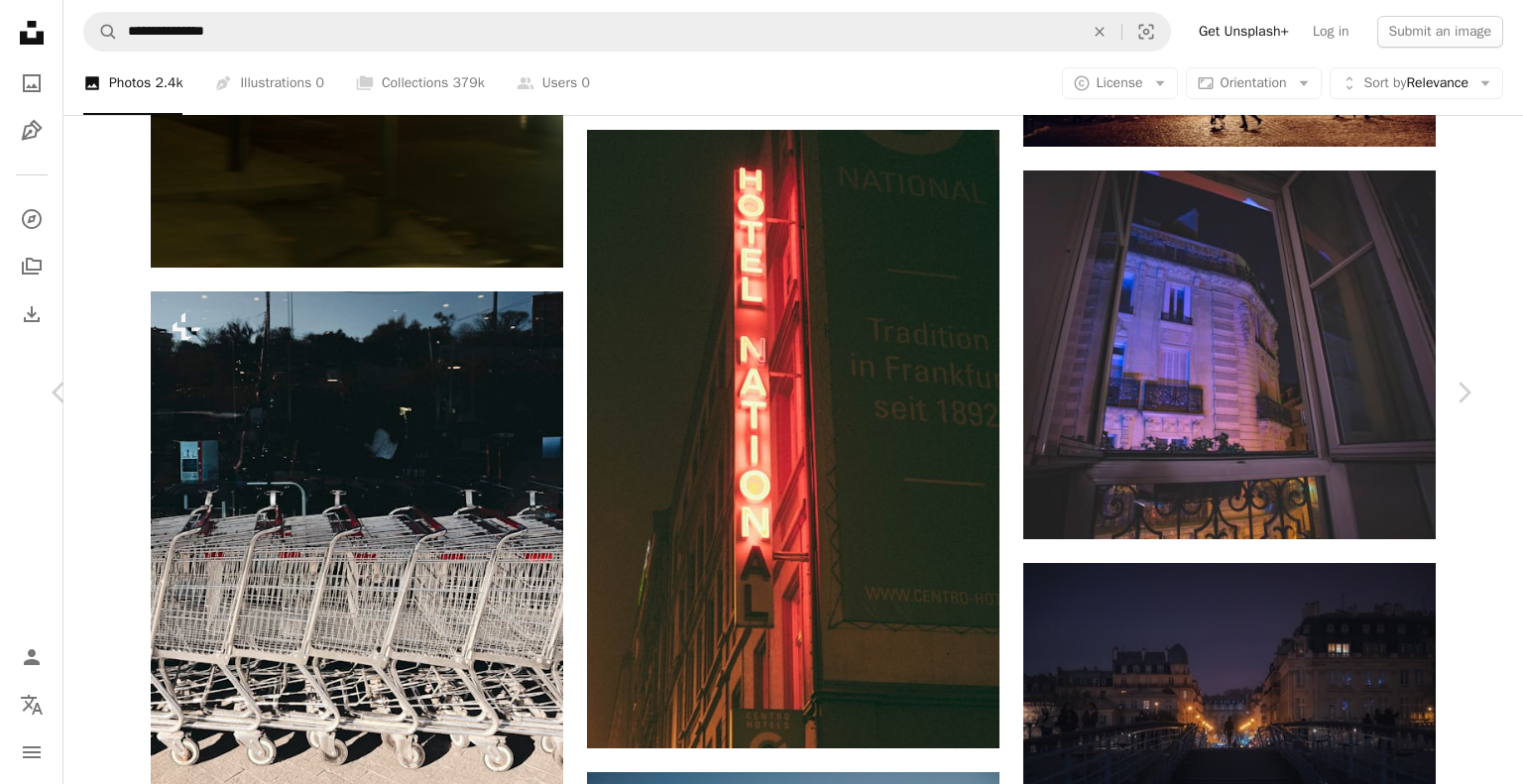 click at bounding box center (284, 4223) 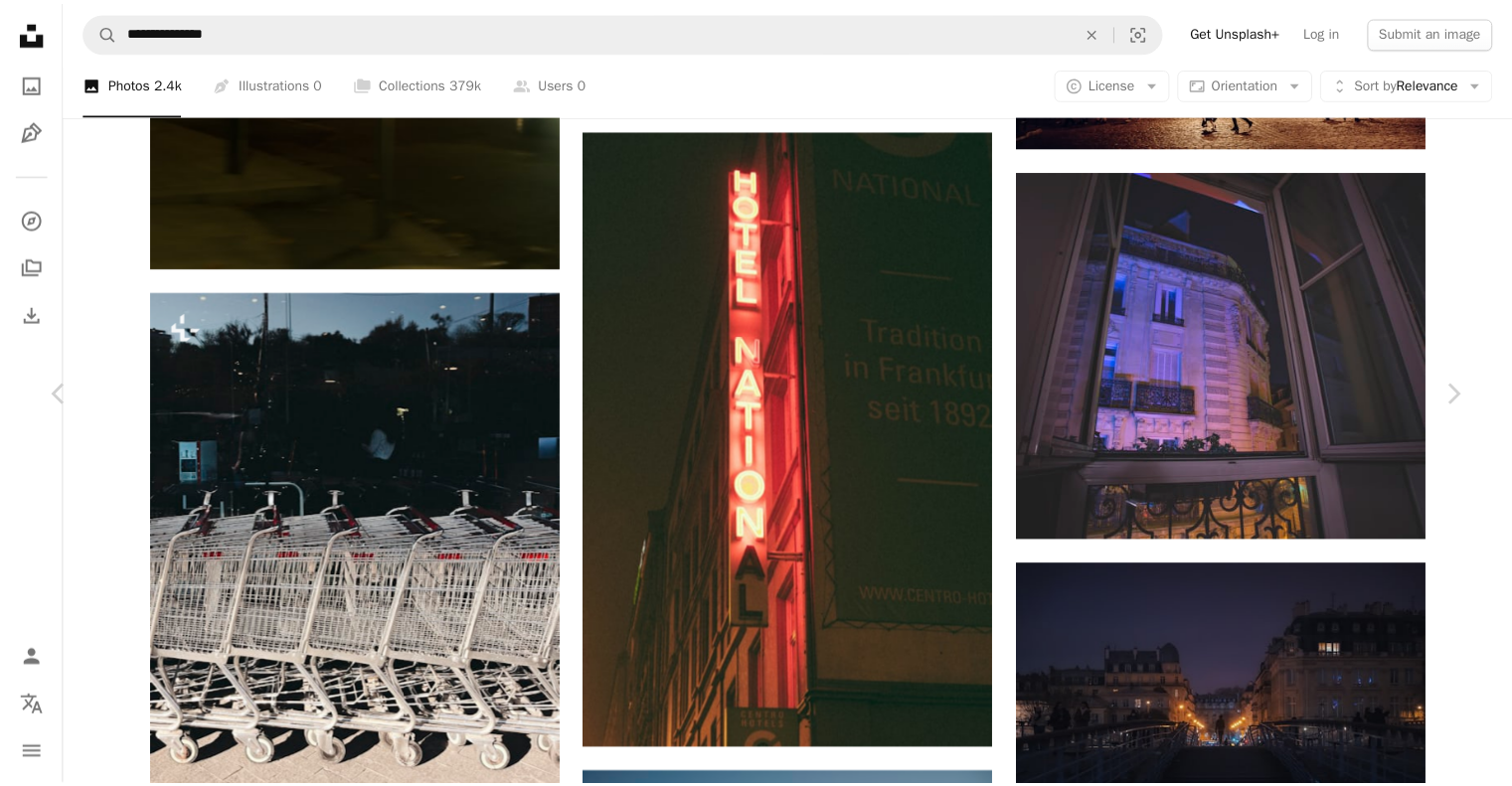 scroll, scrollTop: 99, scrollLeft: 0, axis: vertical 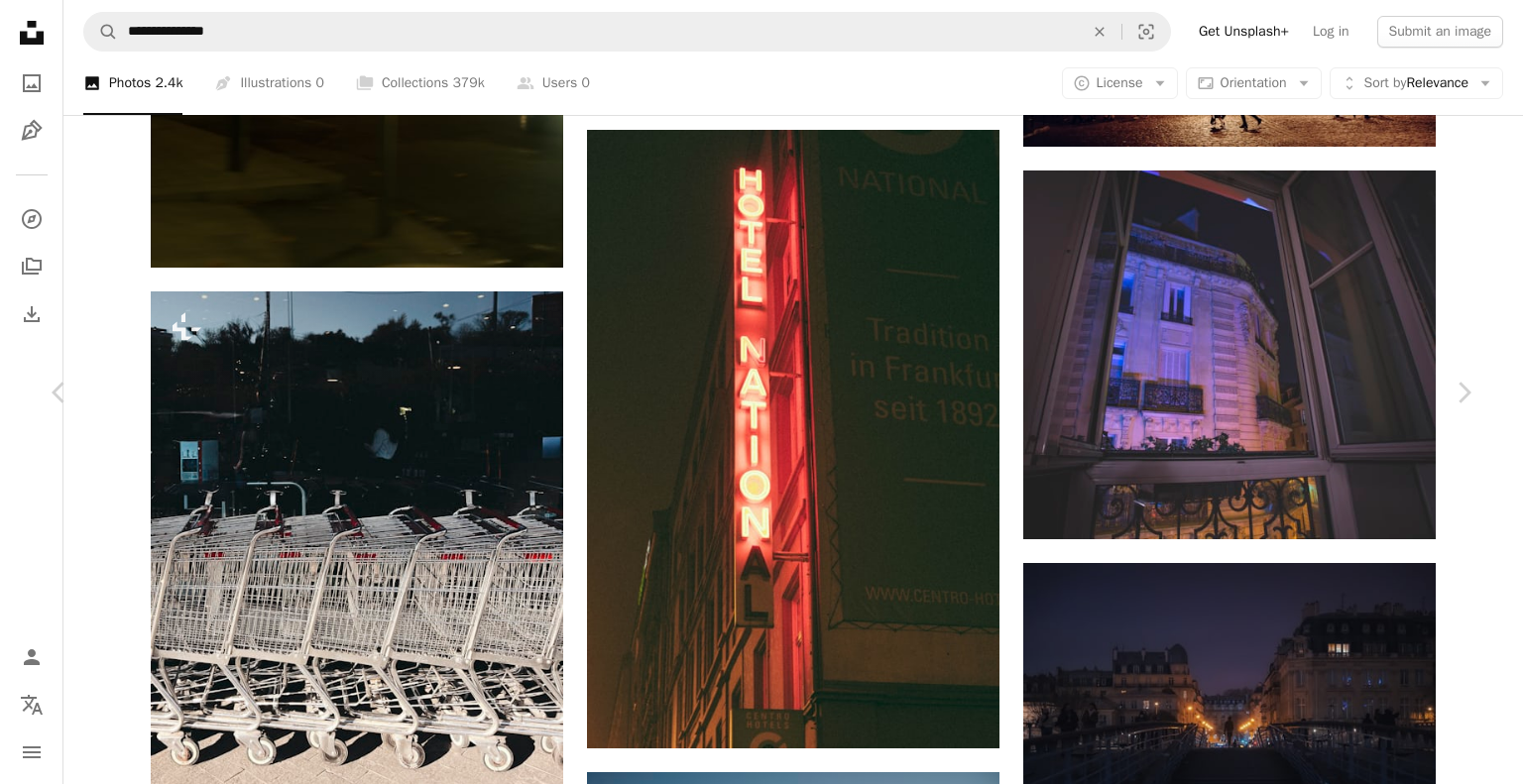 click on "Download free" at bounding box center [1280, 3896] 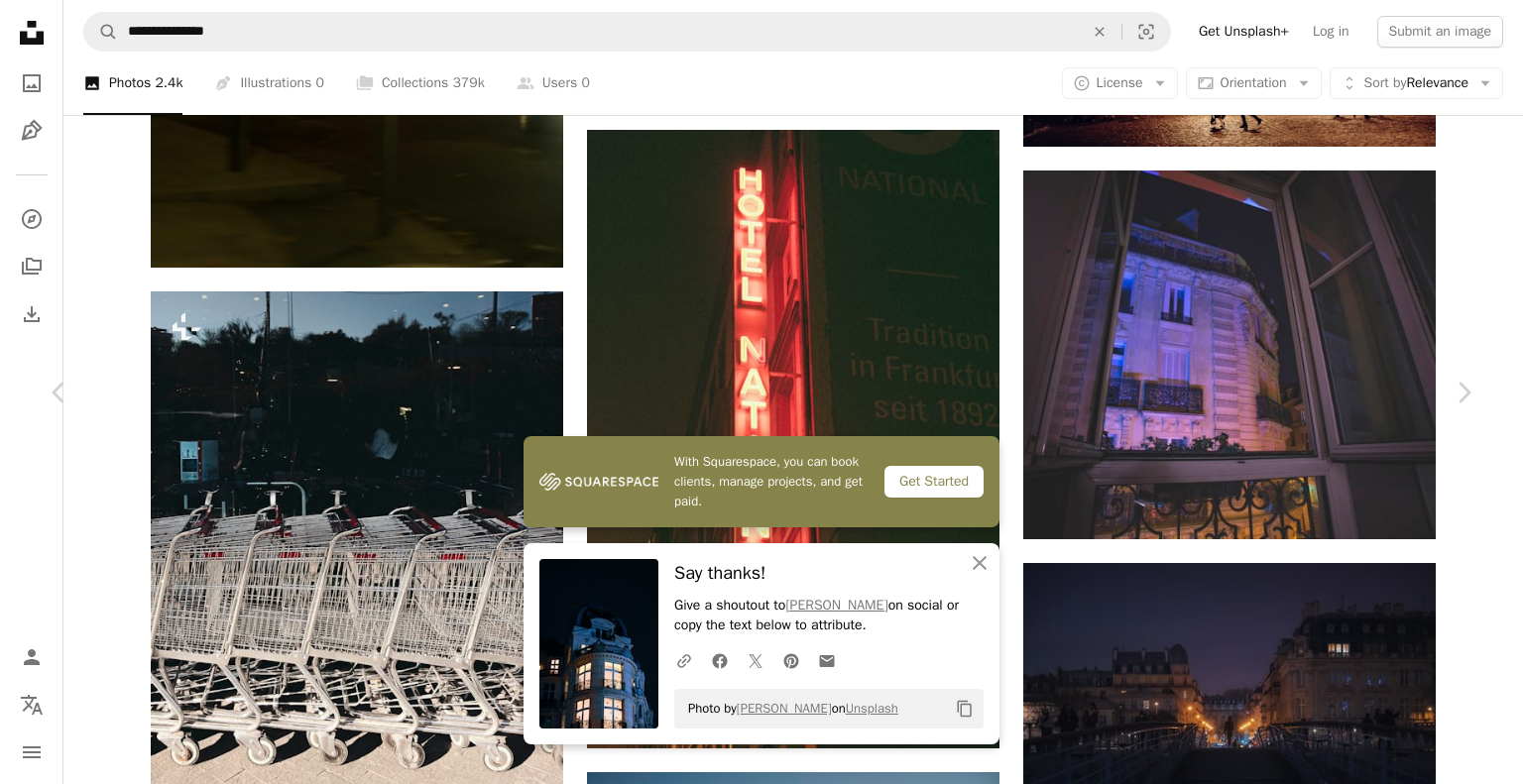 click on "An X shape" at bounding box center (20, 20) 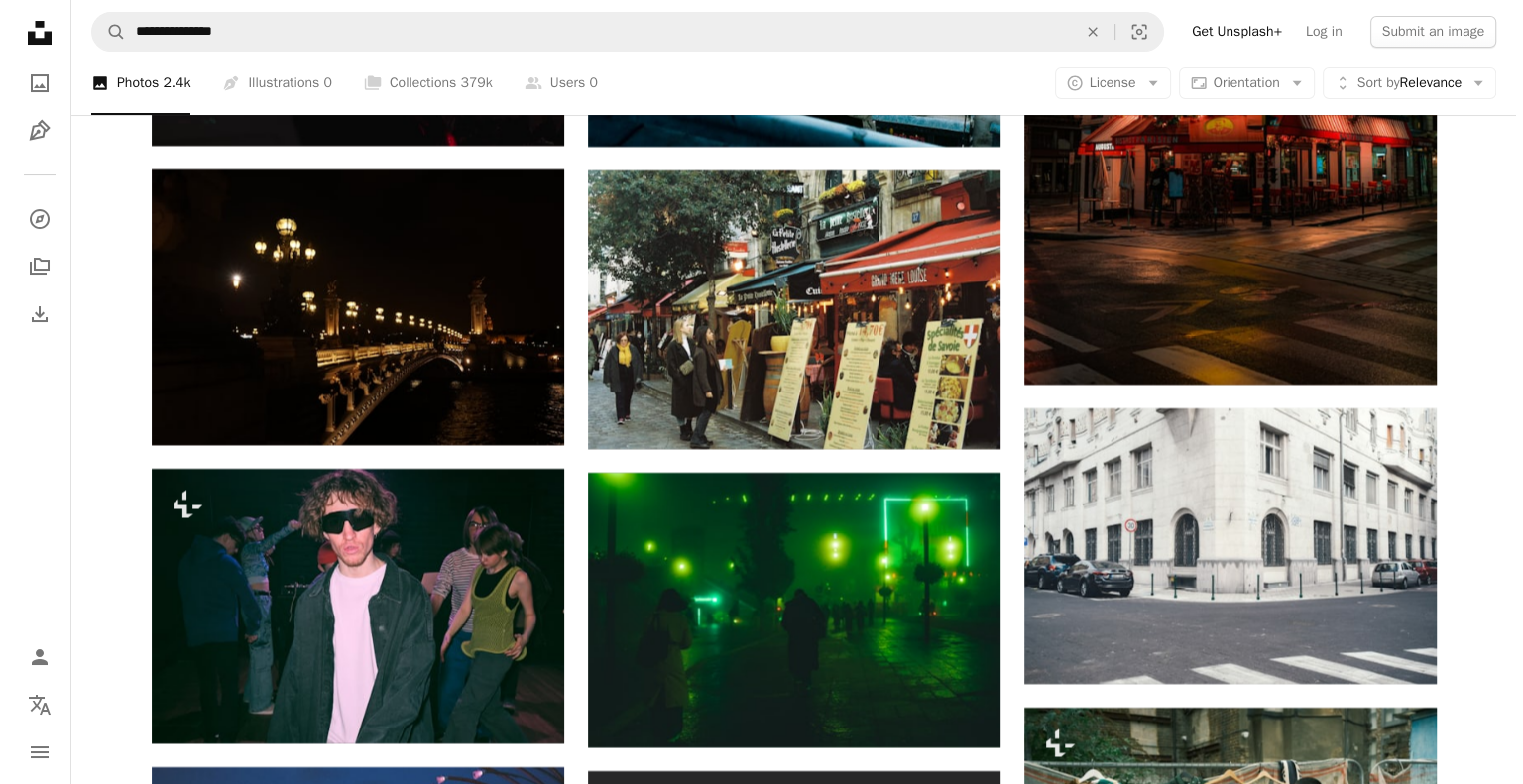 scroll, scrollTop: 53126, scrollLeft: 0, axis: vertical 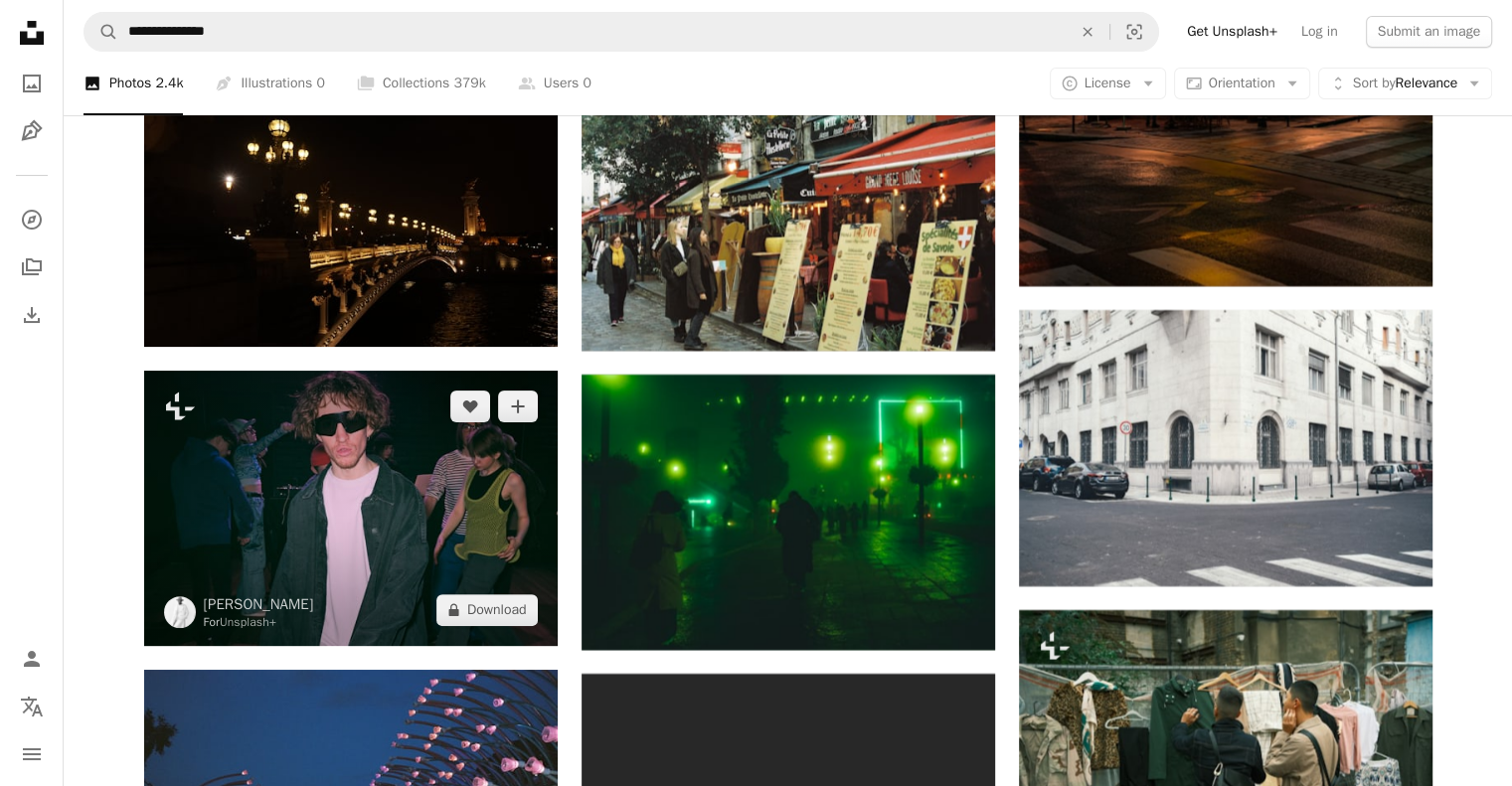 click at bounding box center [351, 508] 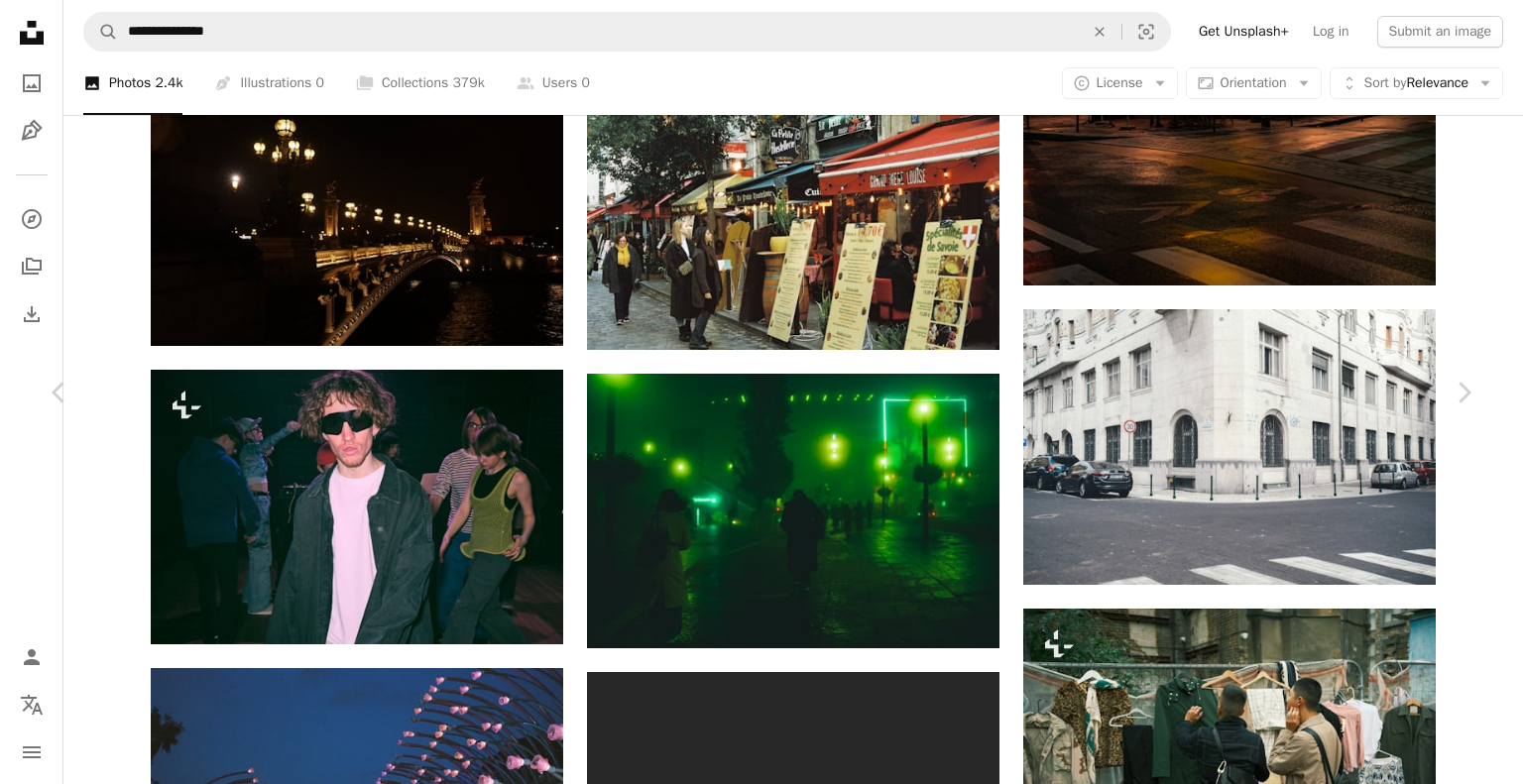 scroll, scrollTop: 3667, scrollLeft: 0, axis: vertical 